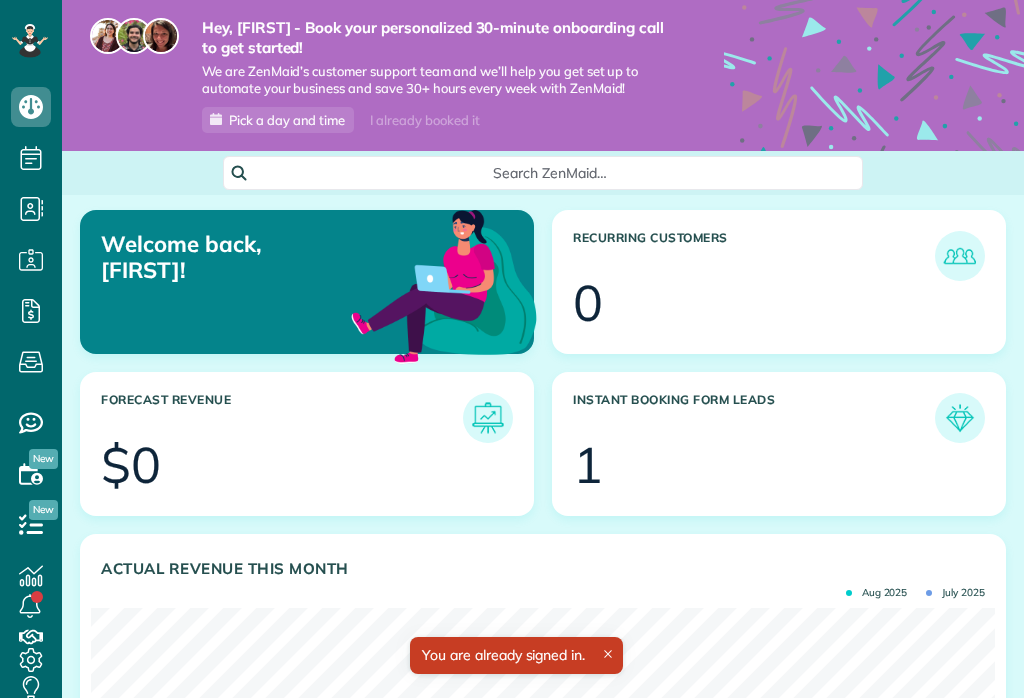 scroll, scrollTop: 0, scrollLeft: 0, axis: both 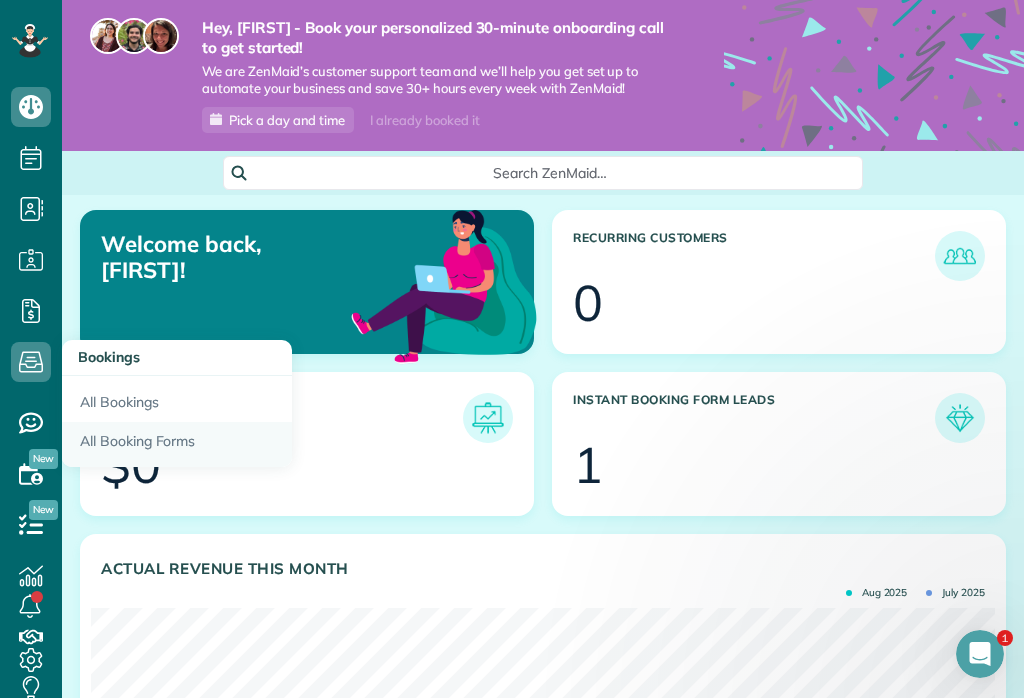 click on "All Booking Forms" at bounding box center [177, 445] 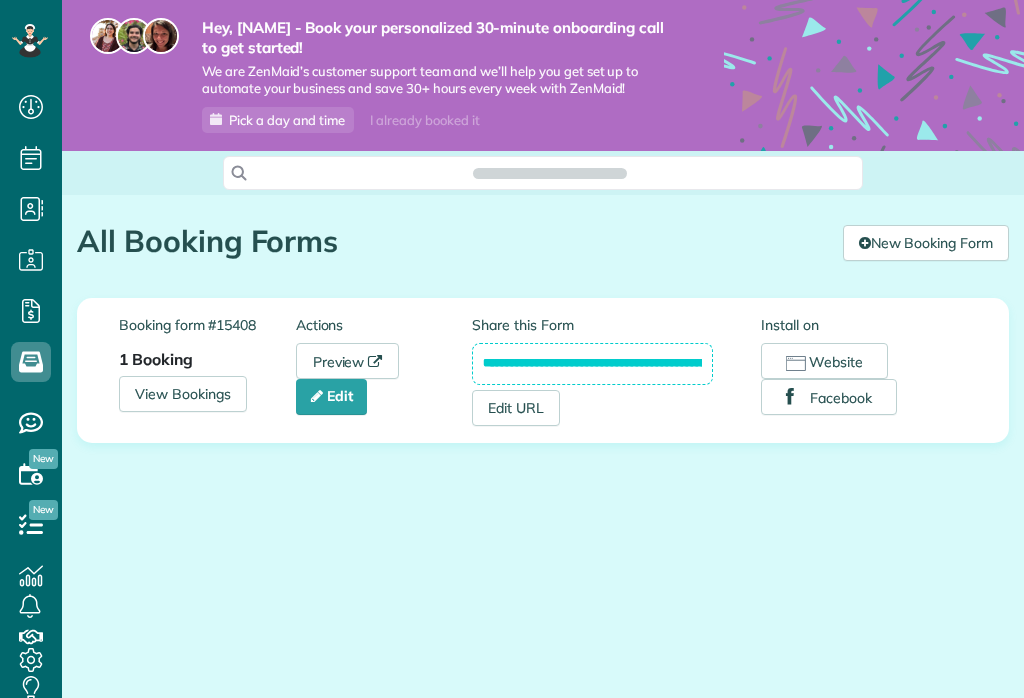 scroll, scrollTop: 0, scrollLeft: 0, axis: both 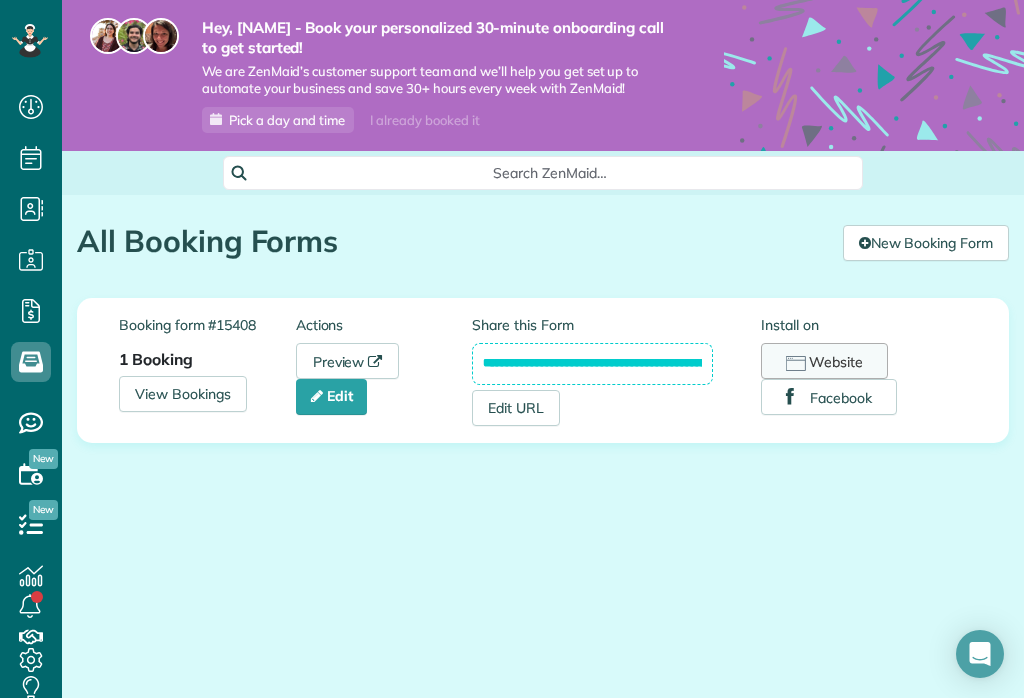 click on "Website" at bounding box center (824, 361) 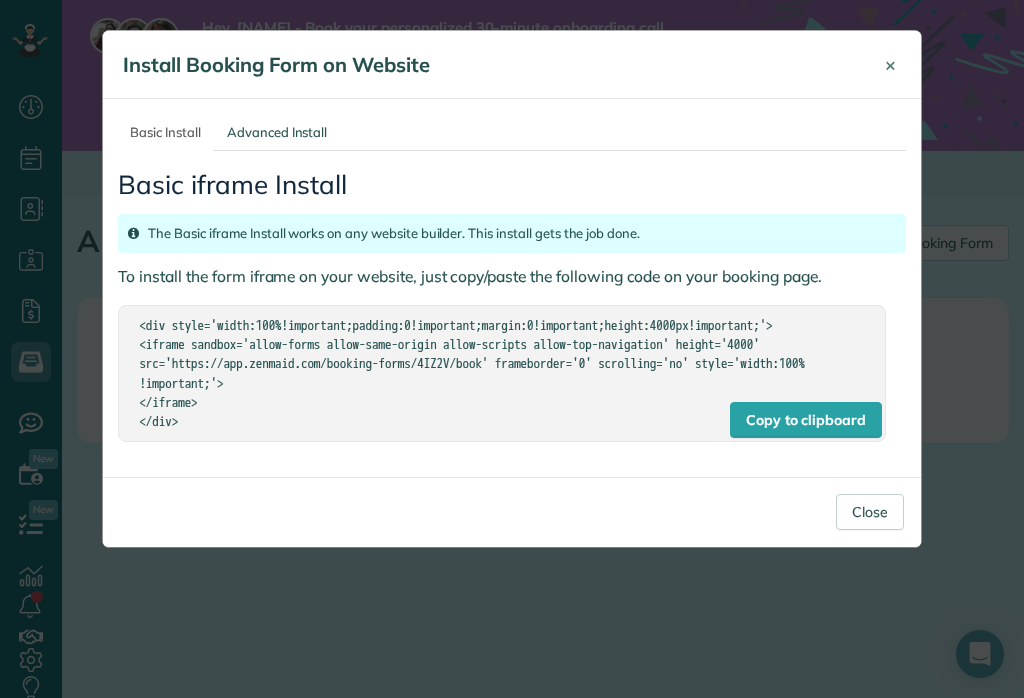 click on "×" at bounding box center [890, 64] 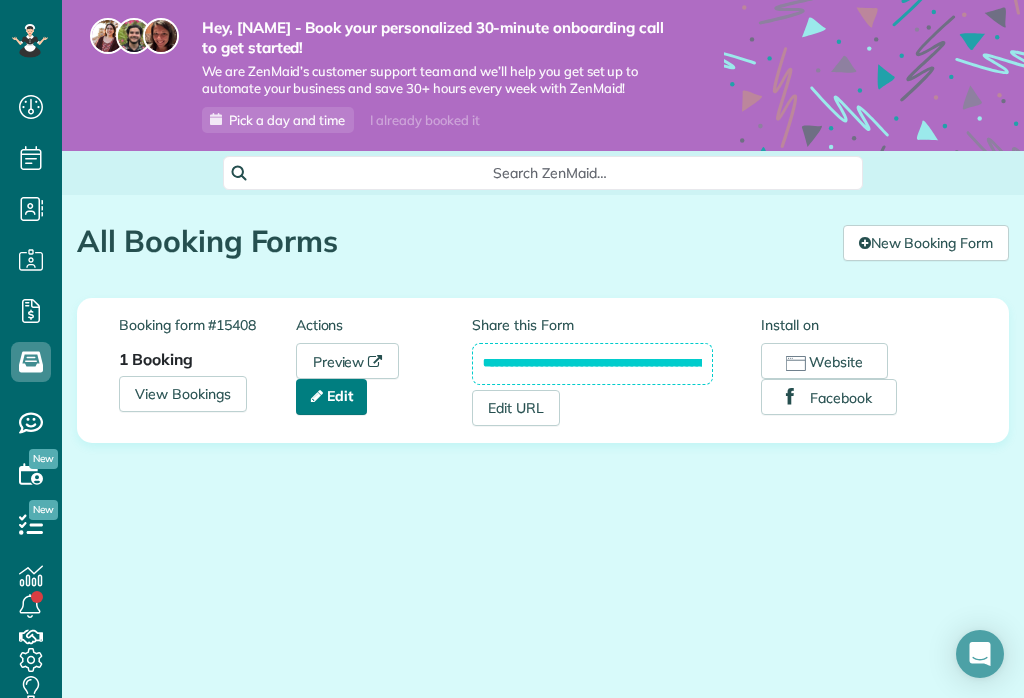 click on "Edit" at bounding box center (332, 397) 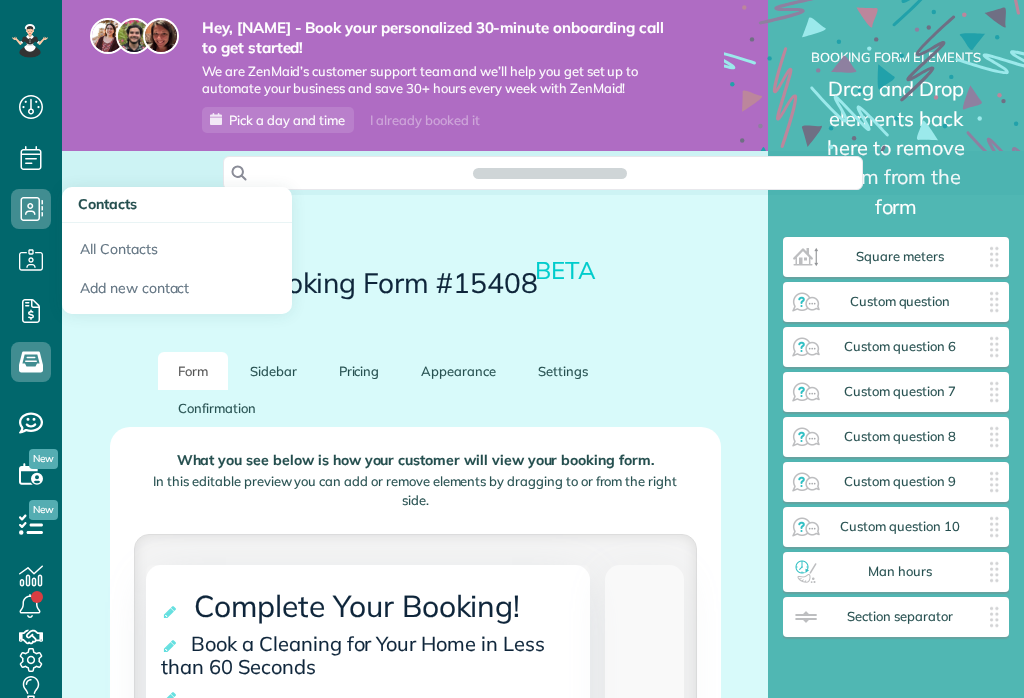 scroll, scrollTop: 0, scrollLeft: 0, axis: both 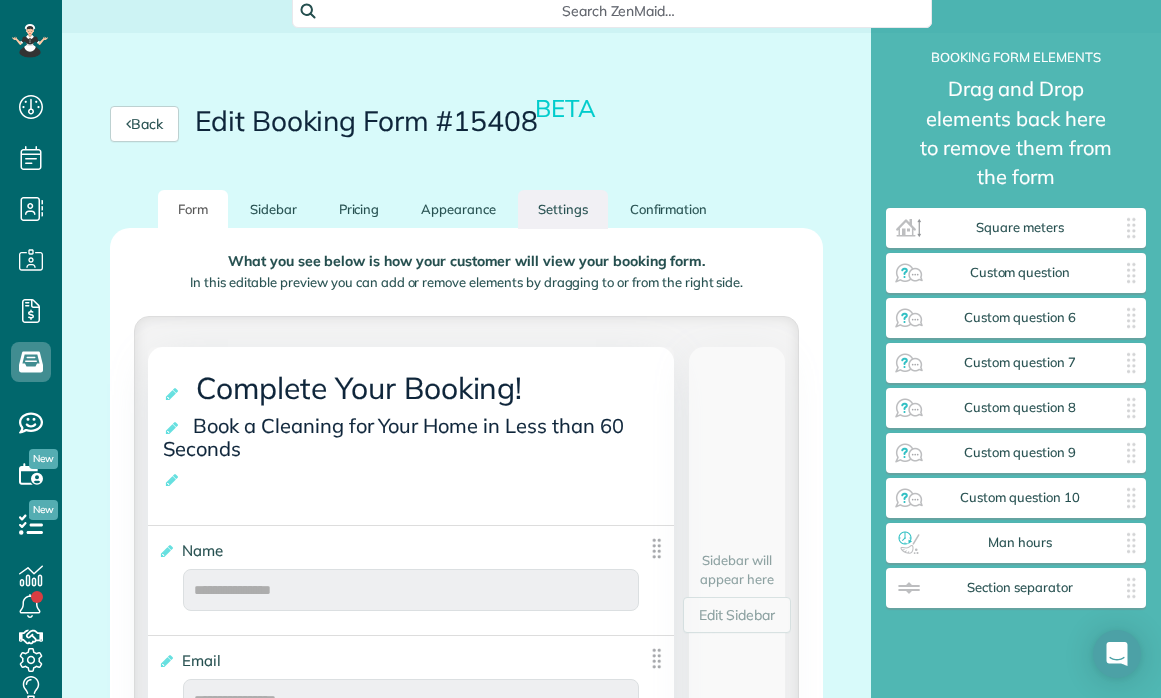 click on "Settings" at bounding box center [563, 209] 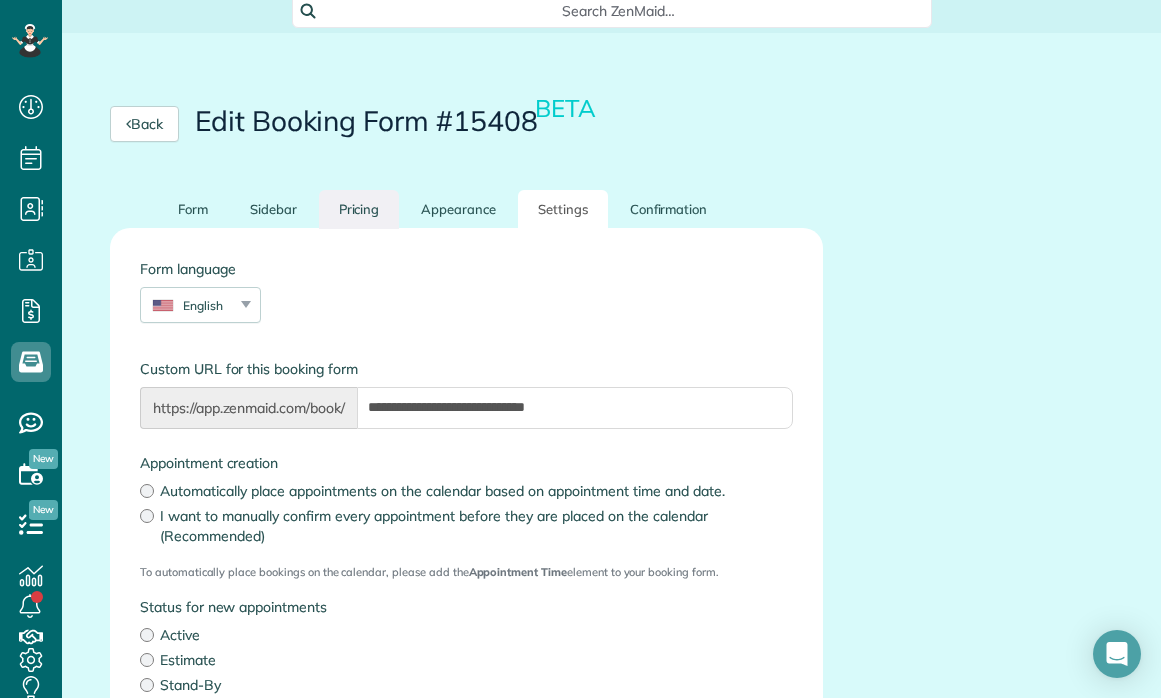 click on "Pricing" at bounding box center (359, 209) 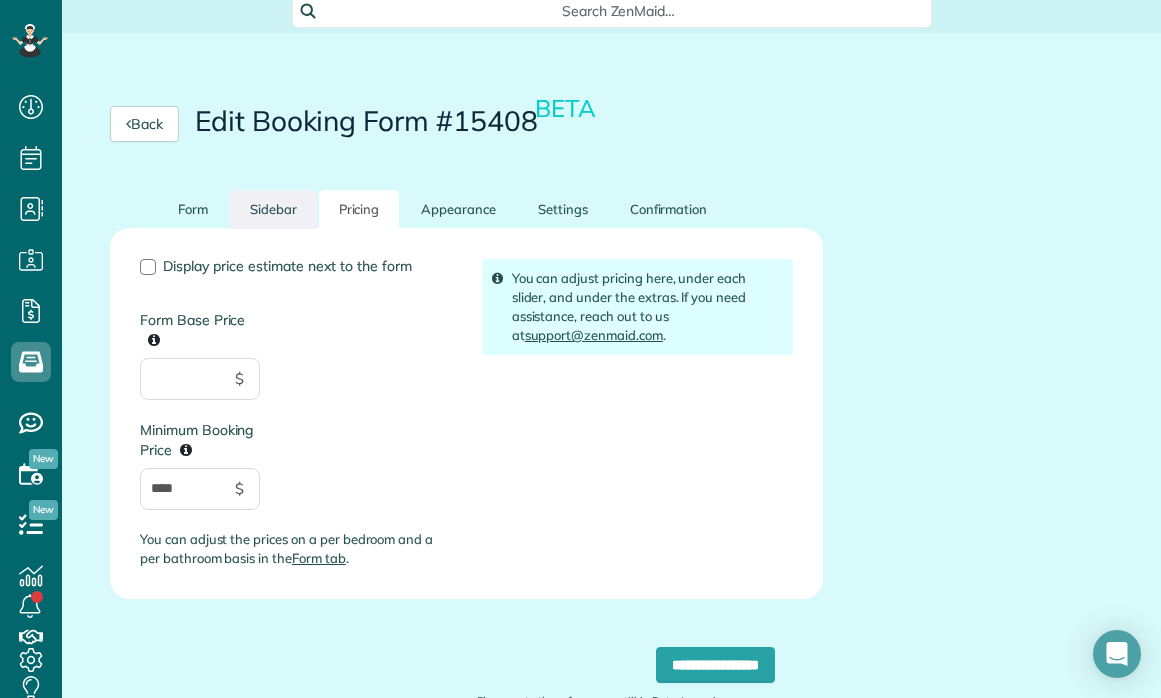 click on "Sidebar" at bounding box center (273, 209) 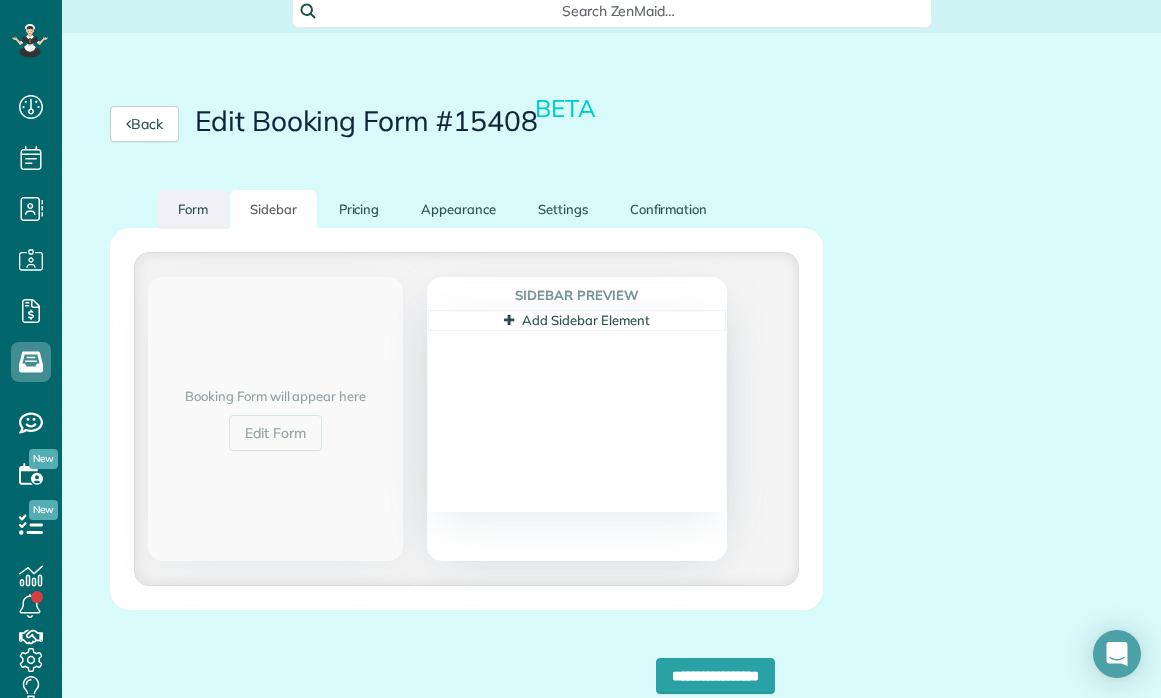 click on "Form" at bounding box center (193, 209) 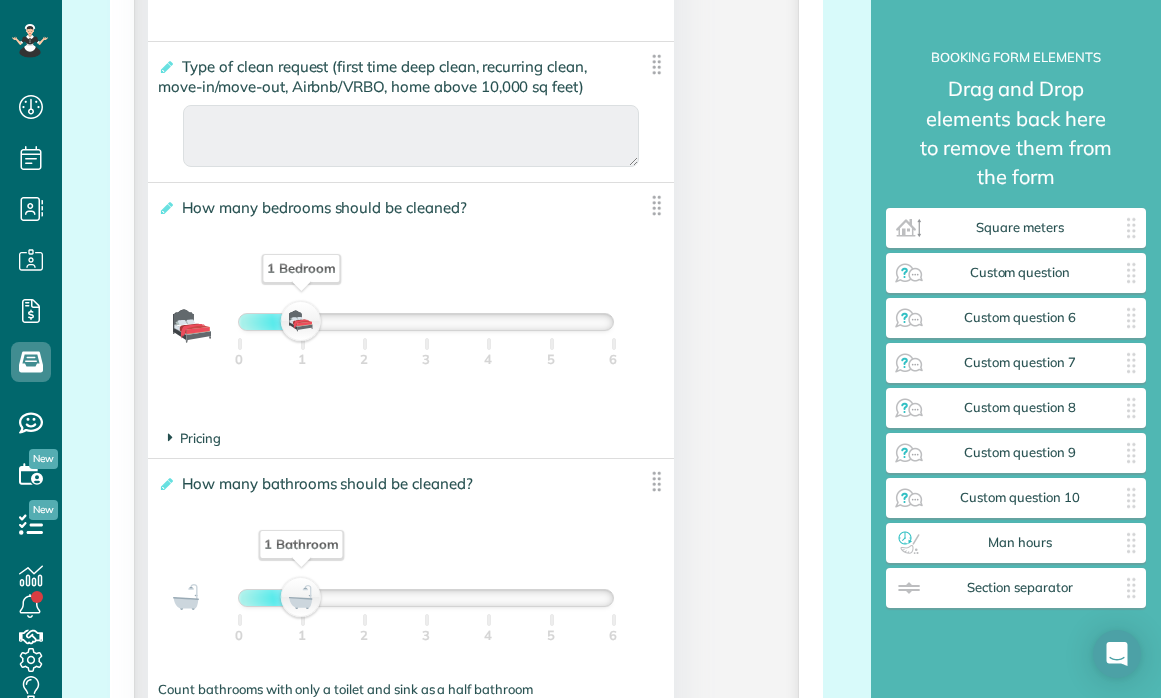 click on "Pricing" at bounding box center [194, 438] 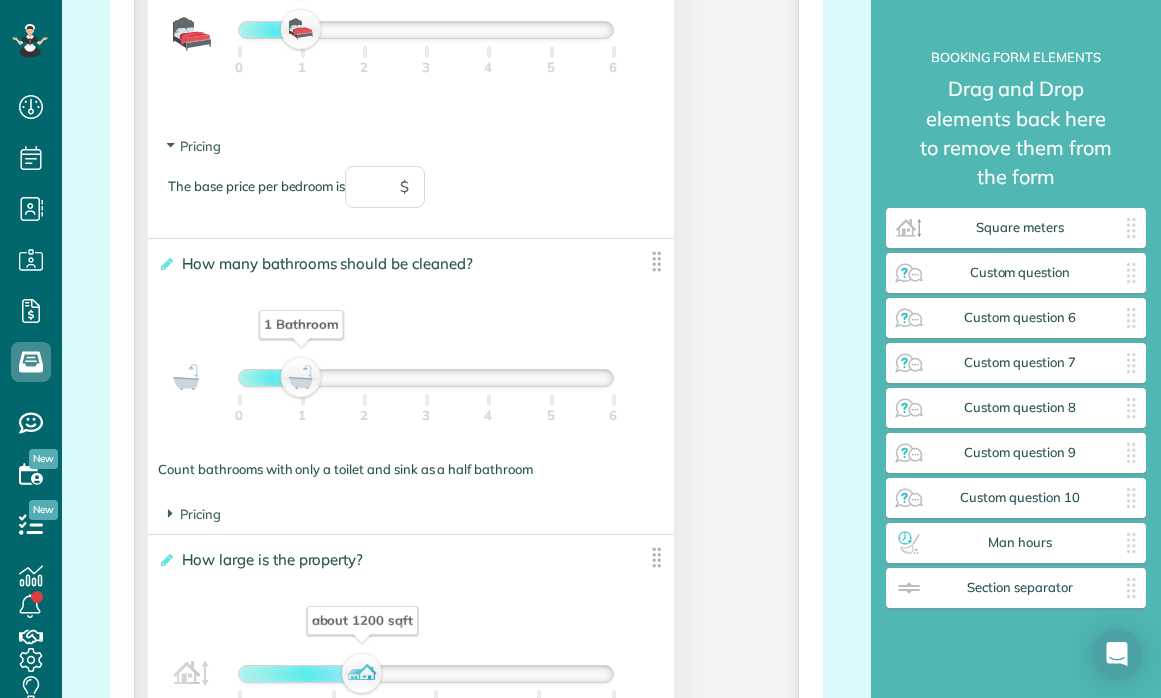 scroll, scrollTop: 2356, scrollLeft: 0, axis: vertical 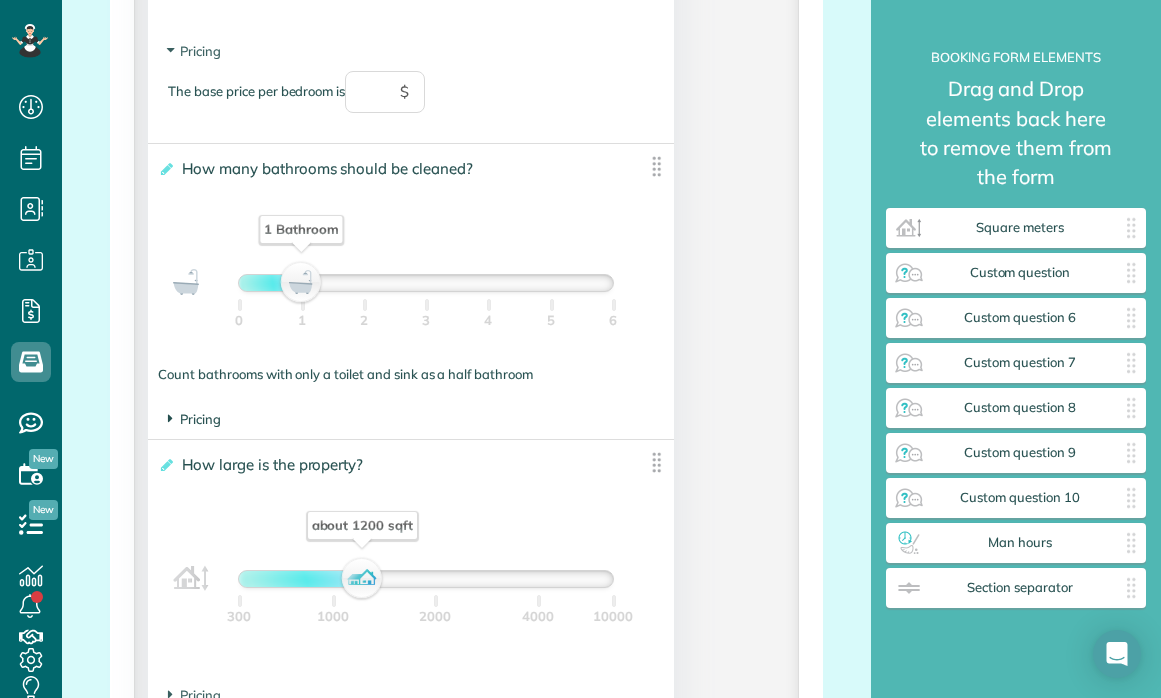 click on "Pricing" at bounding box center [194, 419] 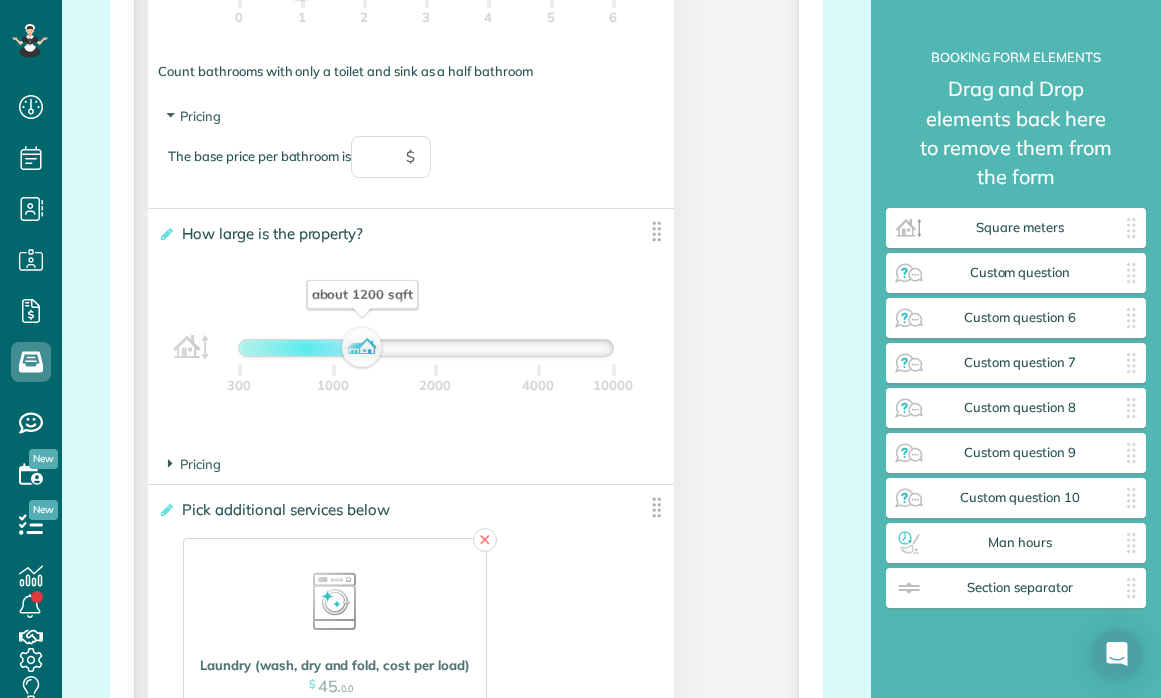 scroll, scrollTop: 2747, scrollLeft: 0, axis: vertical 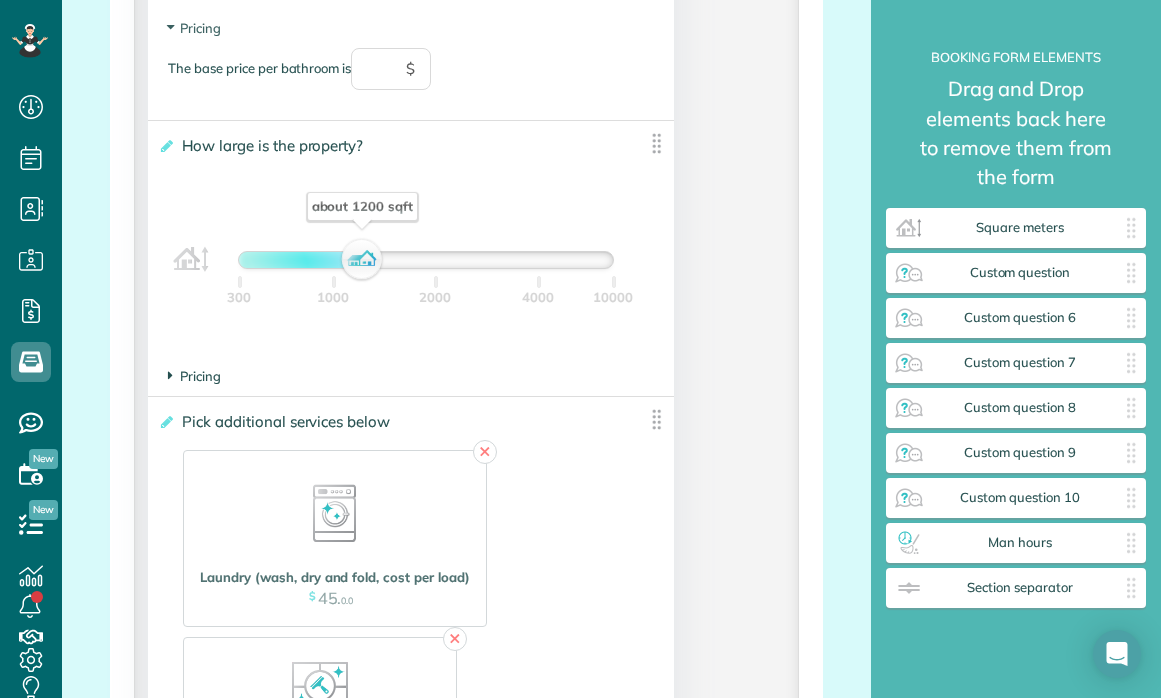 click on "Pricing" at bounding box center [194, 376] 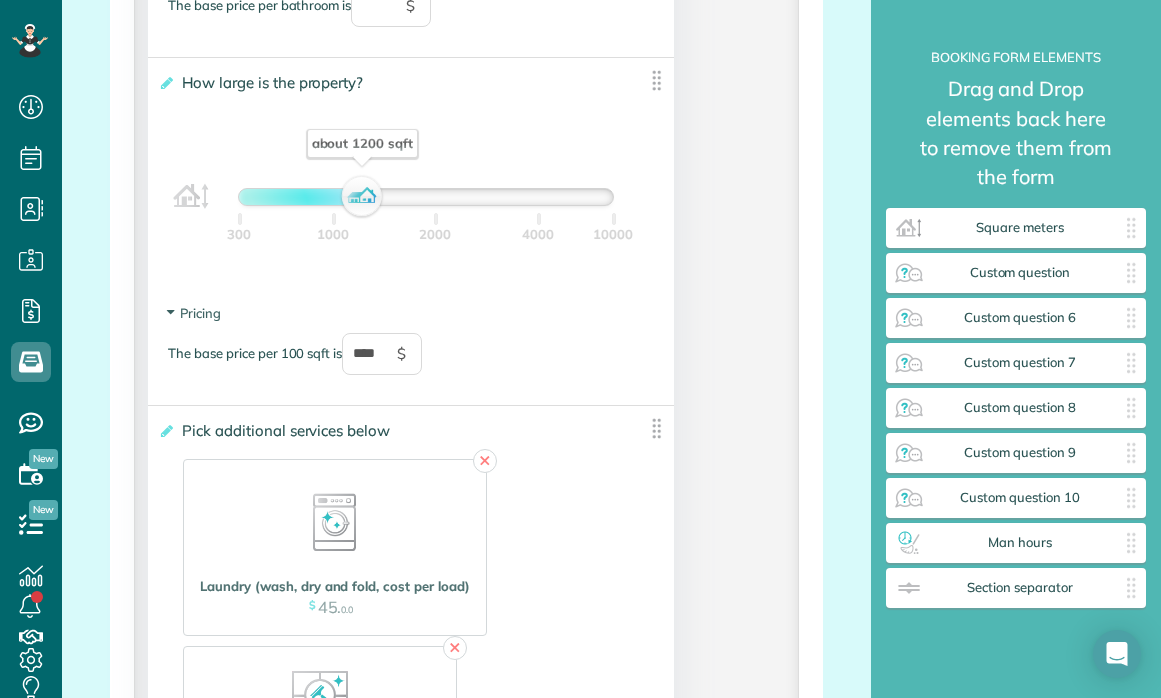 scroll, scrollTop: 2840, scrollLeft: 0, axis: vertical 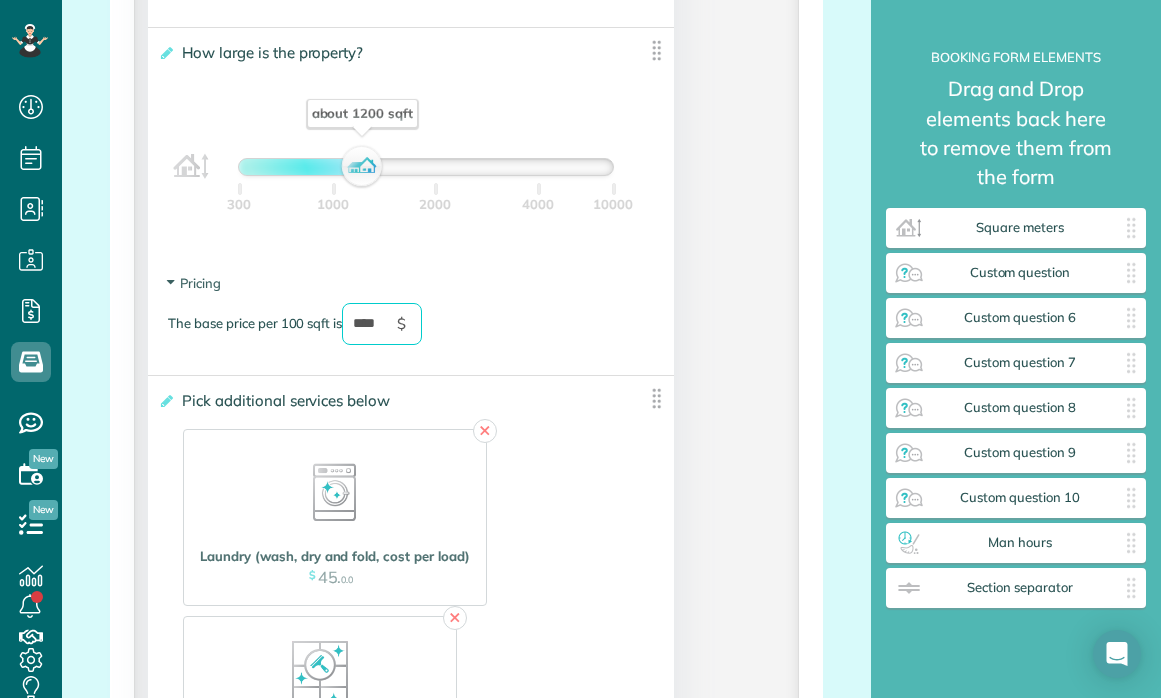drag, startPoint x: 386, startPoint y: 316, endPoint x: 349, endPoint y: 316, distance: 37 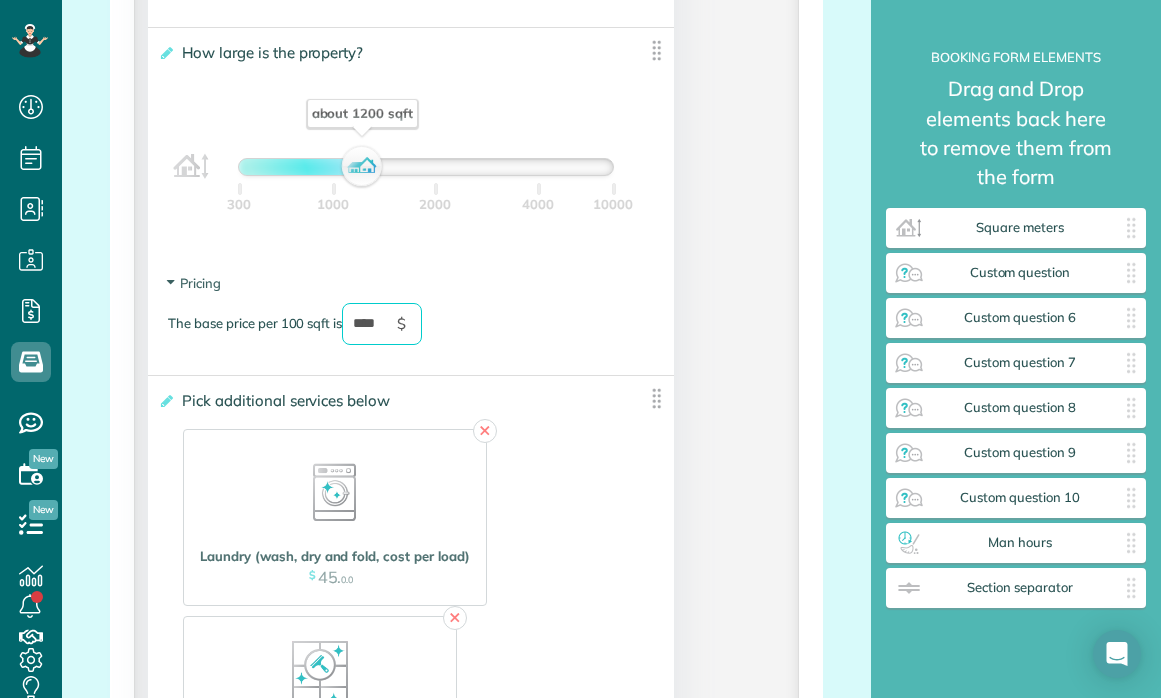 click on "****" at bounding box center [382, 324] 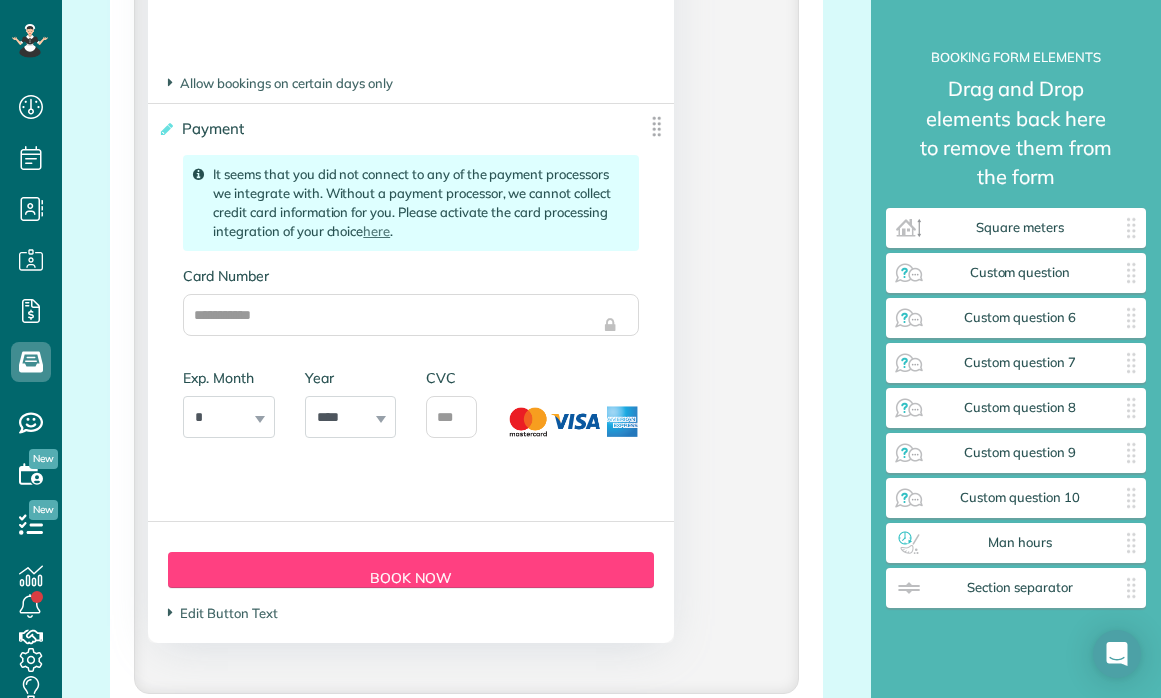 scroll, scrollTop: 6770, scrollLeft: 0, axis: vertical 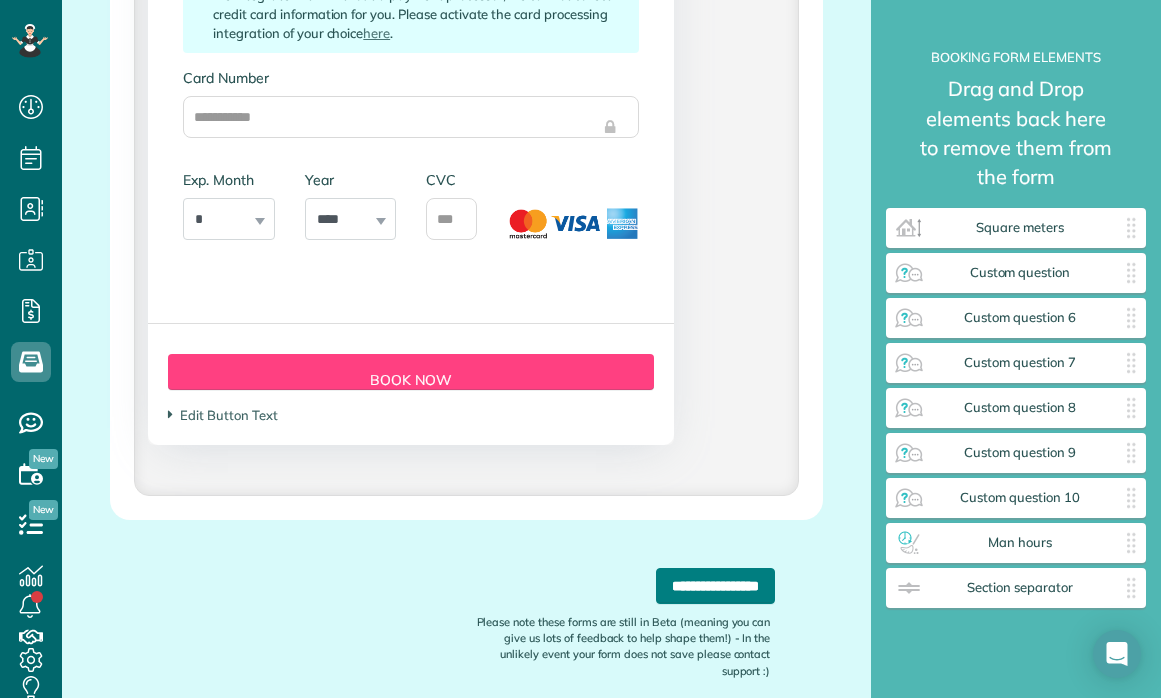 type on "****" 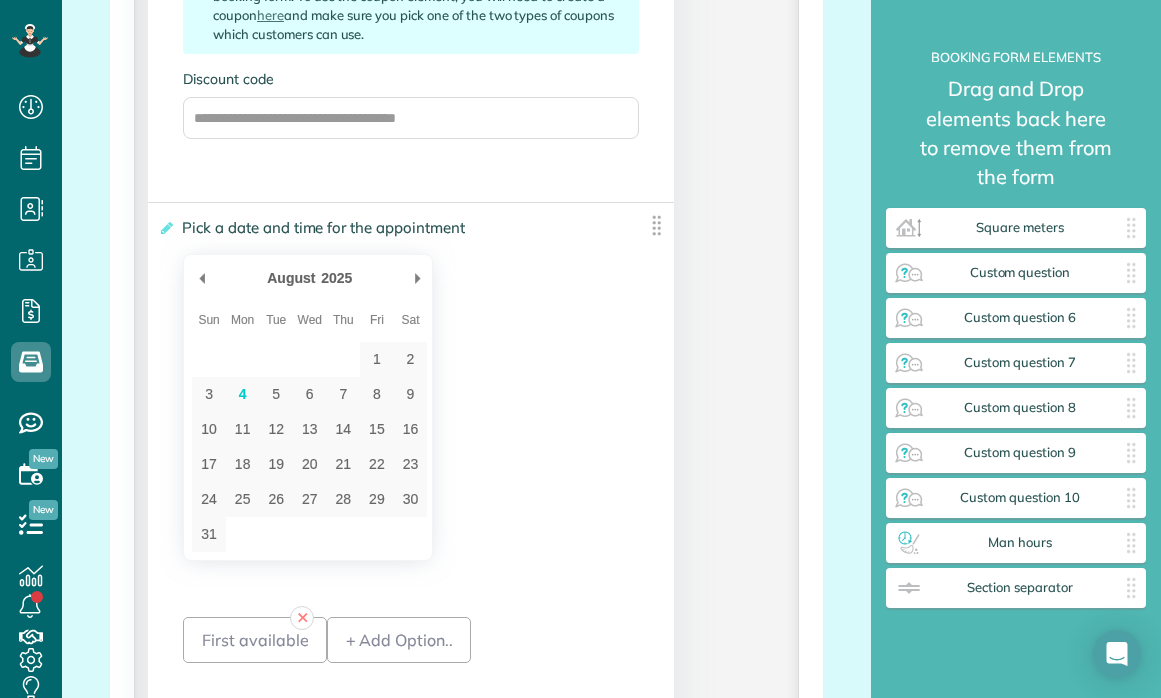 scroll, scrollTop: 5541, scrollLeft: 0, axis: vertical 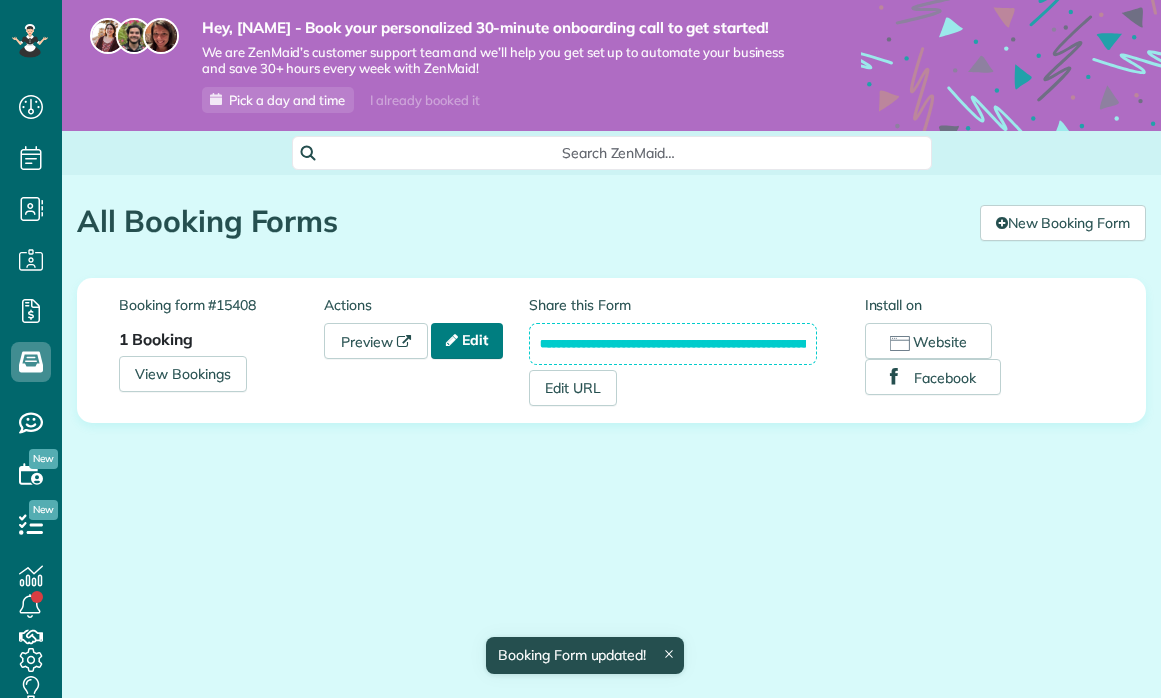 click on "Edit" at bounding box center [467, 341] 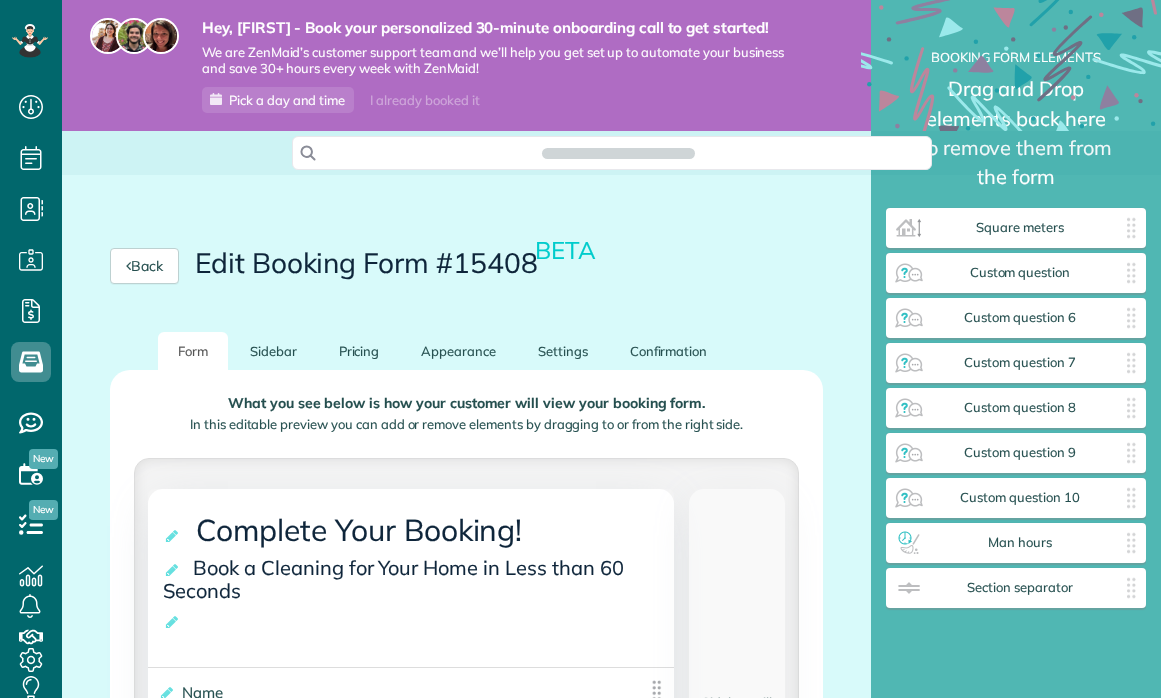 scroll, scrollTop: 0, scrollLeft: 0, axis: both 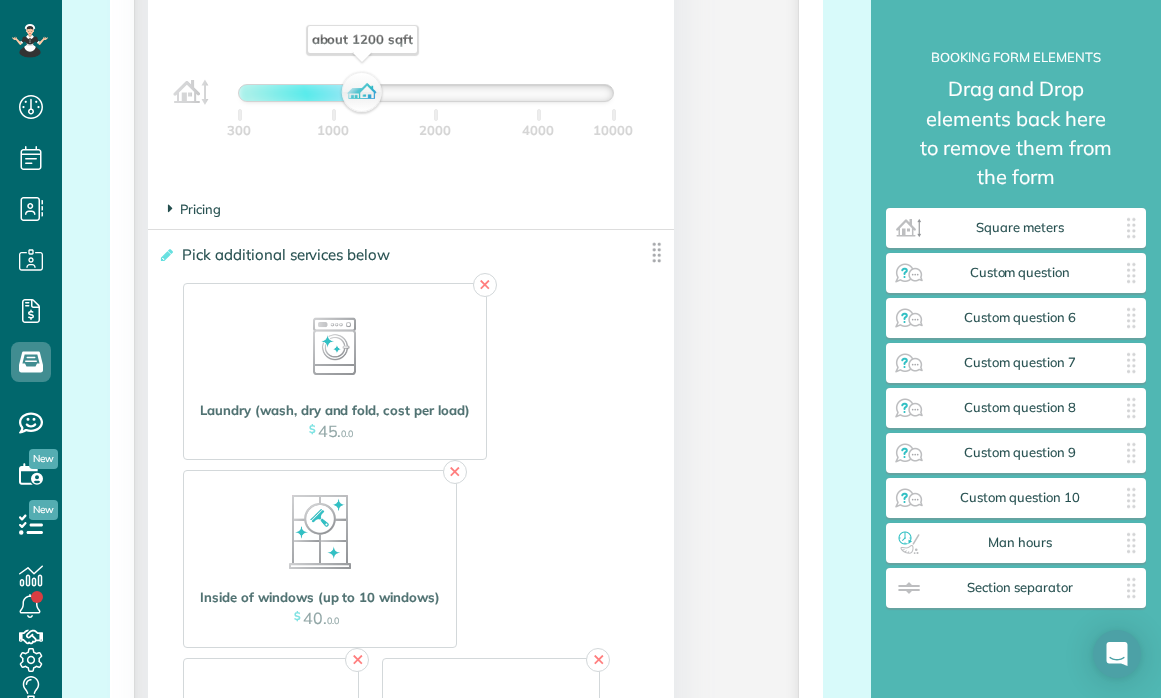 click on "Pricing" at bounding box center (194, 209) 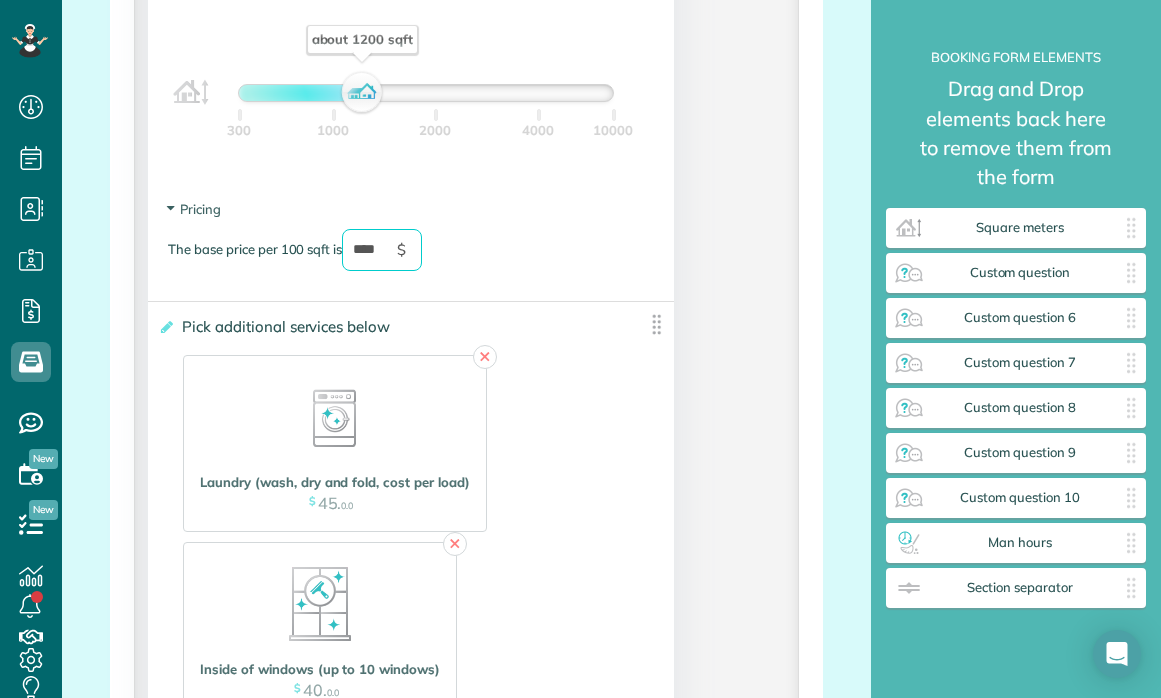 click on "****" at bounding box center [382, 250] 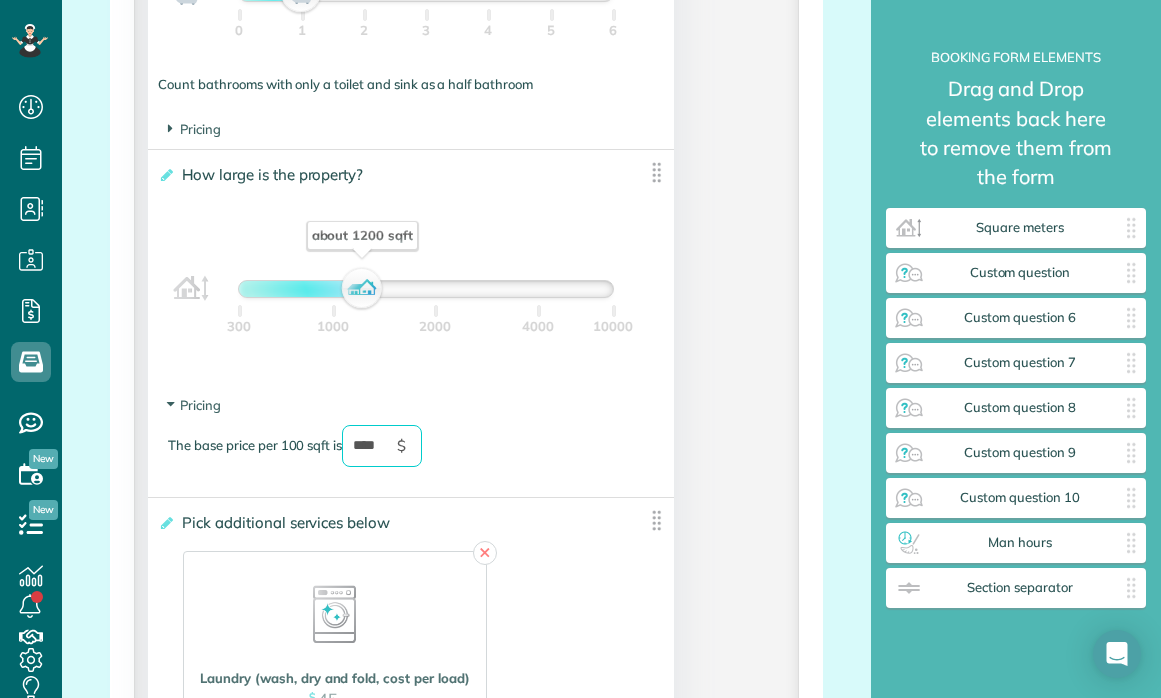 scroll, scrollTop: 2551, scrollLeft: 0, axis: vertical 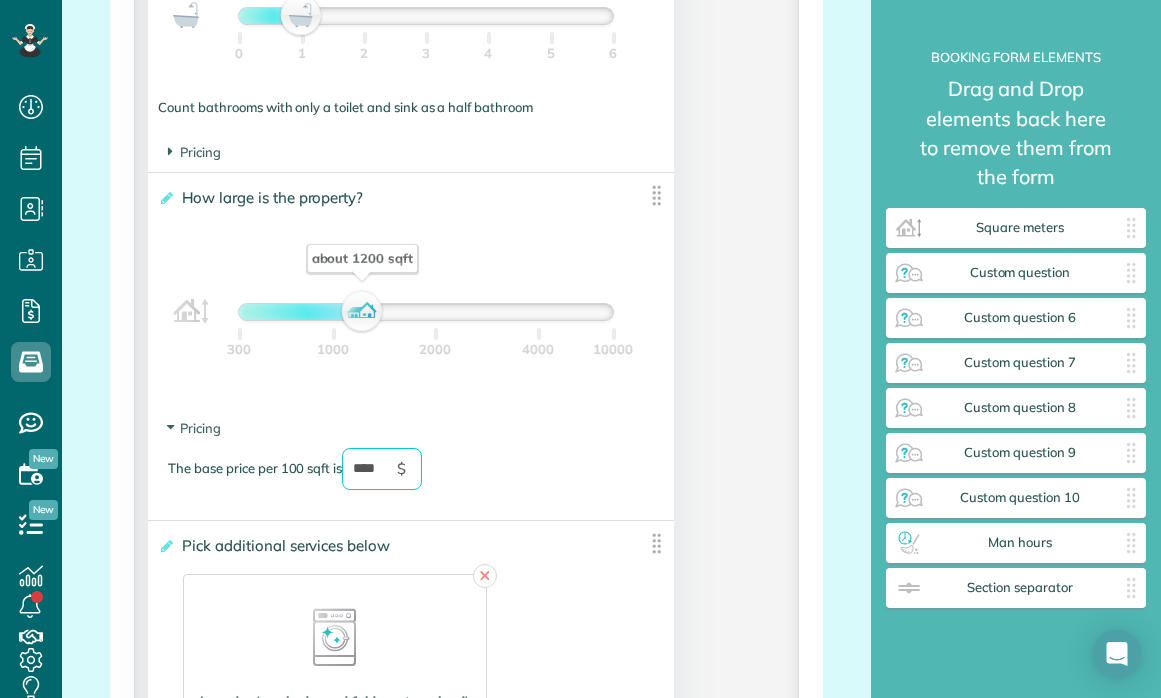 click on "****" at bounding box center (382, 469) 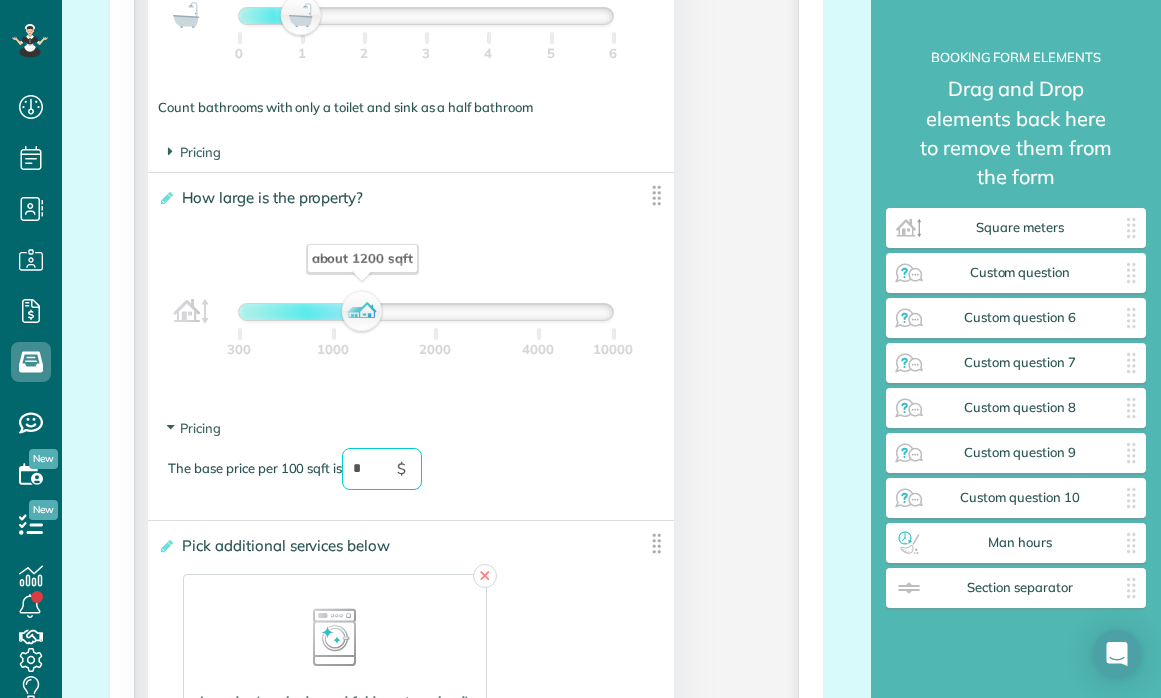 click on "The base price per 100 sqft is
*
$" at bounding box center (411, 479) 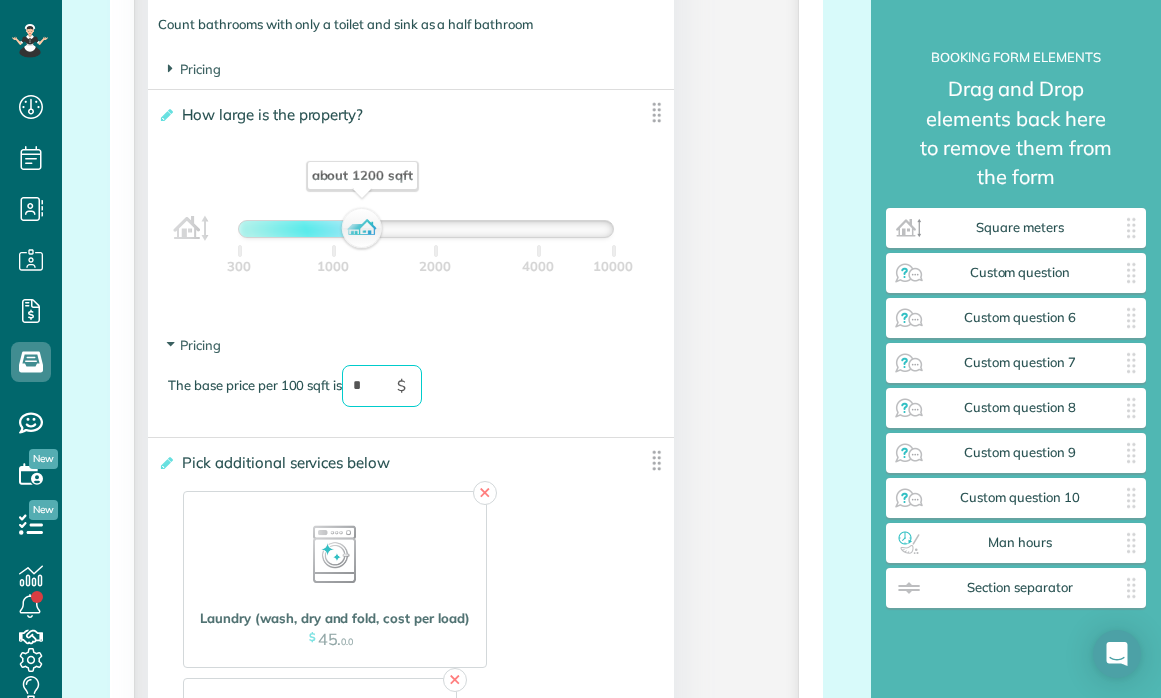 scroll, scrollTop: 2579, scrollLeft: 0, axis: vertical 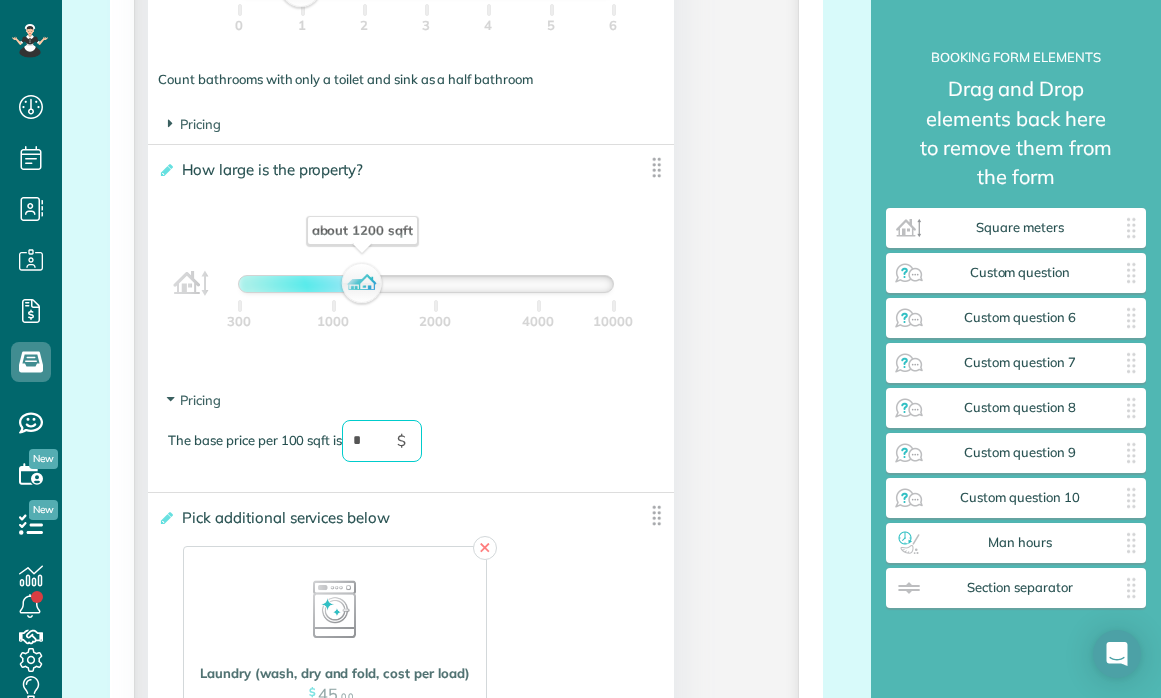 click on "*" at bounding box center (382, 441) 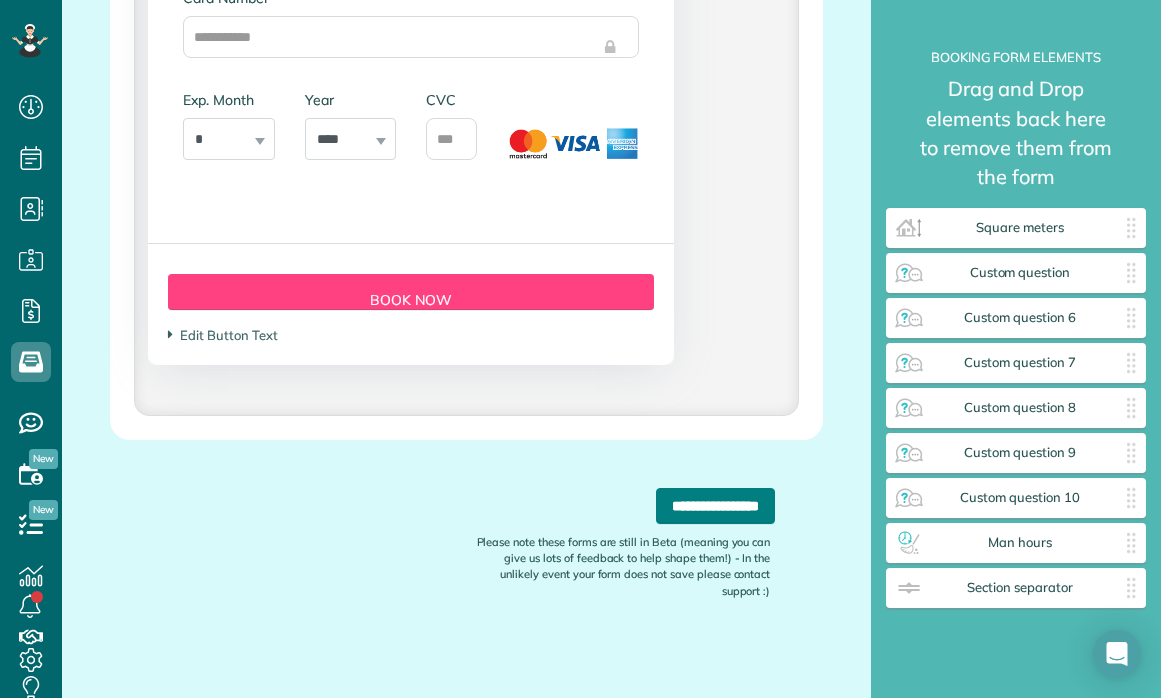 type on "*" 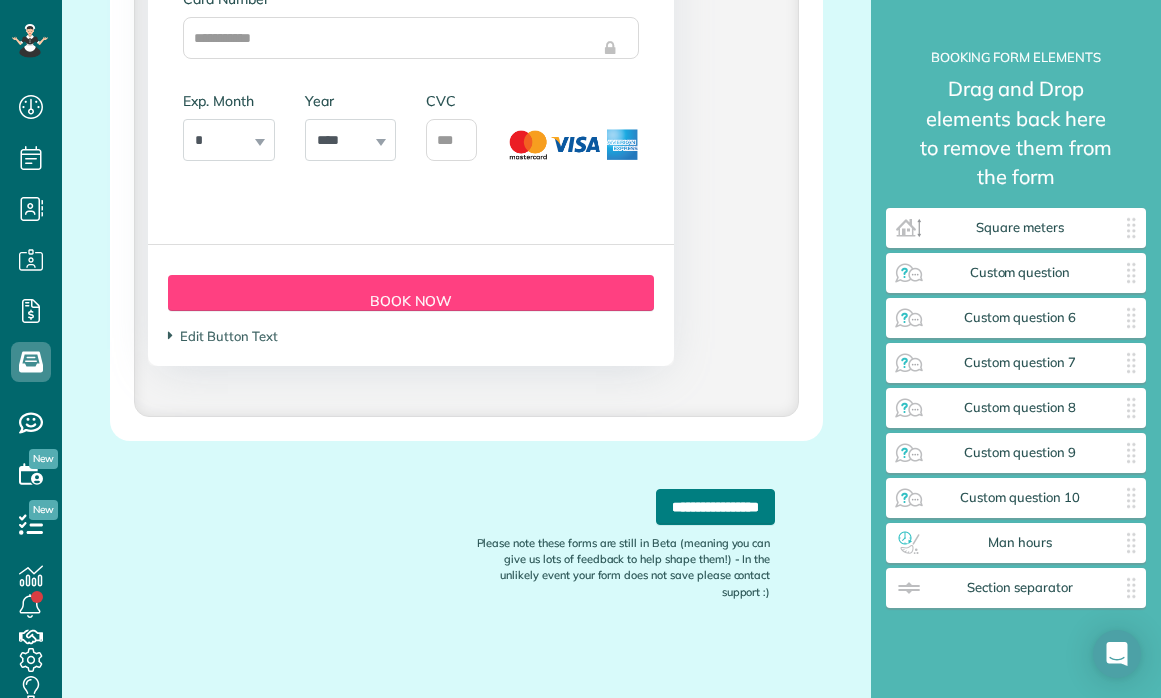click on "**********" at bounding box center [715, 507] 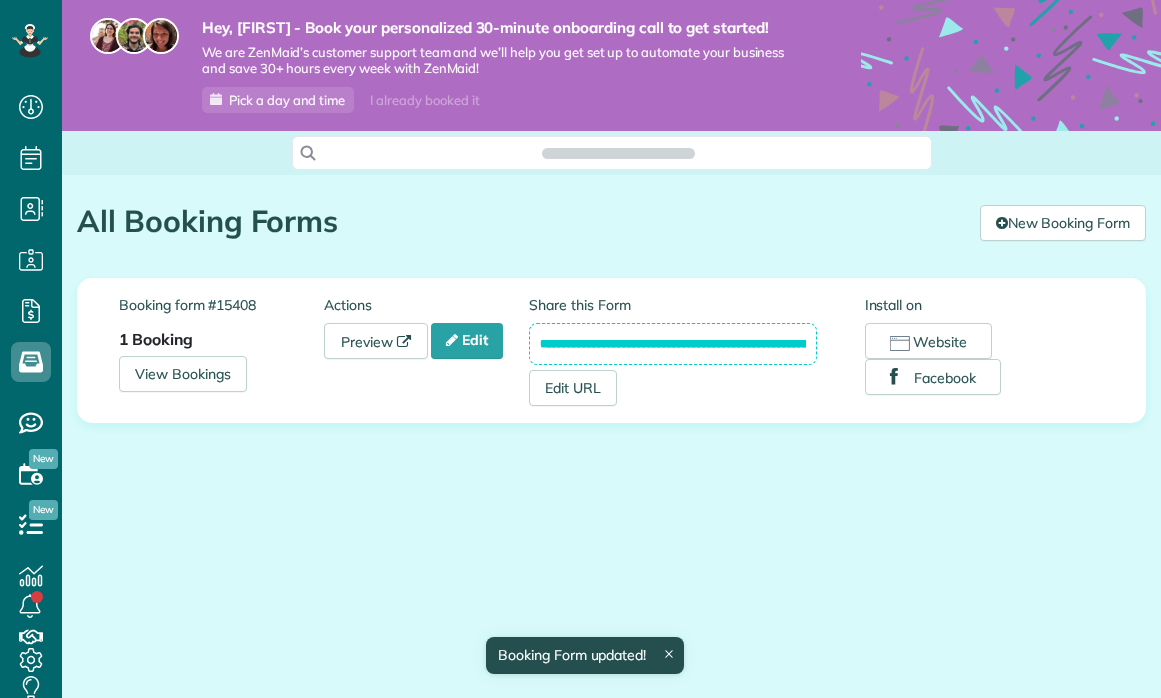scroll, scrollTop: 0, scrollLeft: 0, axis: both 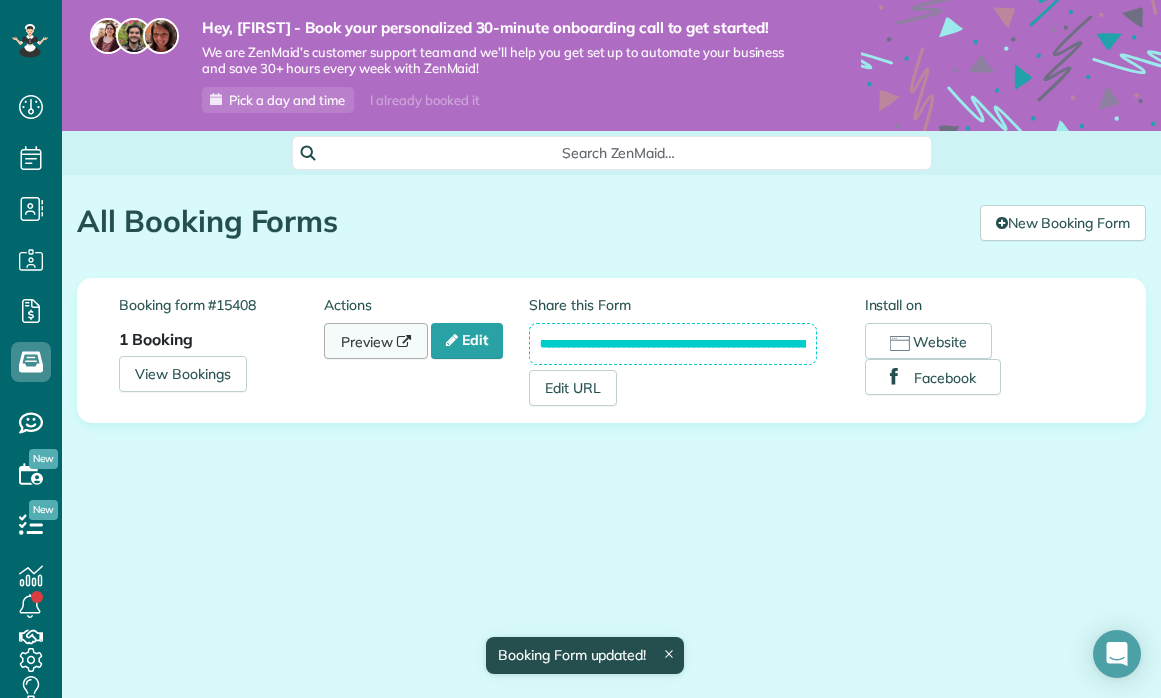 click on "Preview" at bounding box center (376, 341) 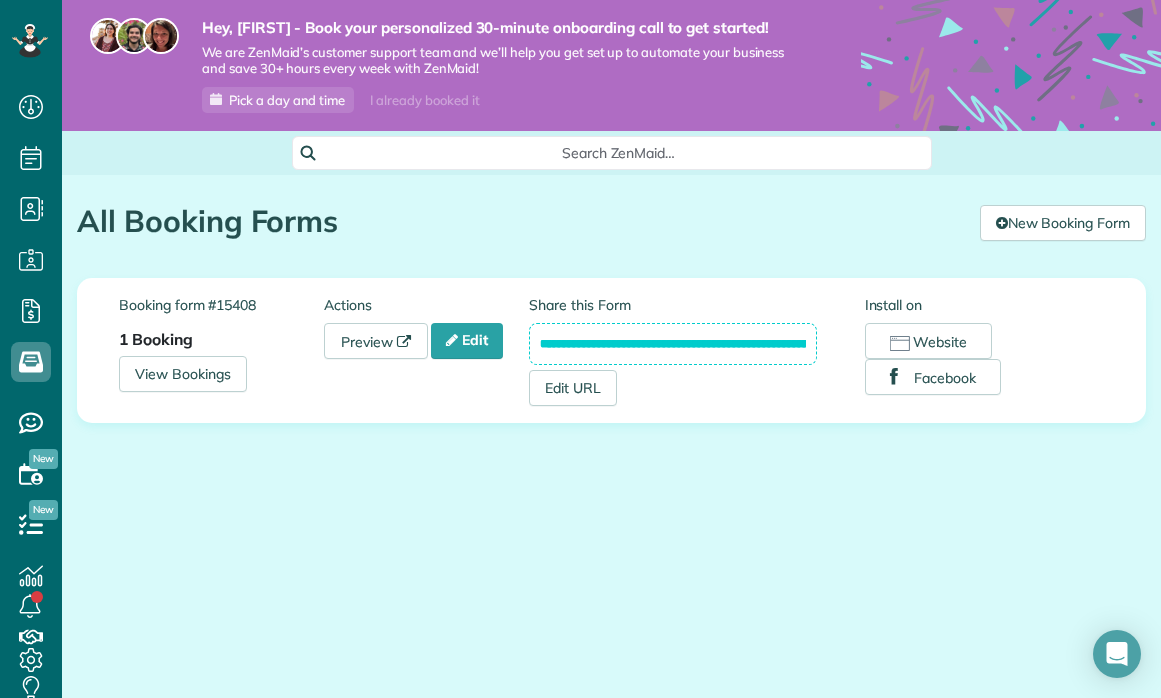 scroll, scrollTop: 697, scrollLeft: 62, axis: both 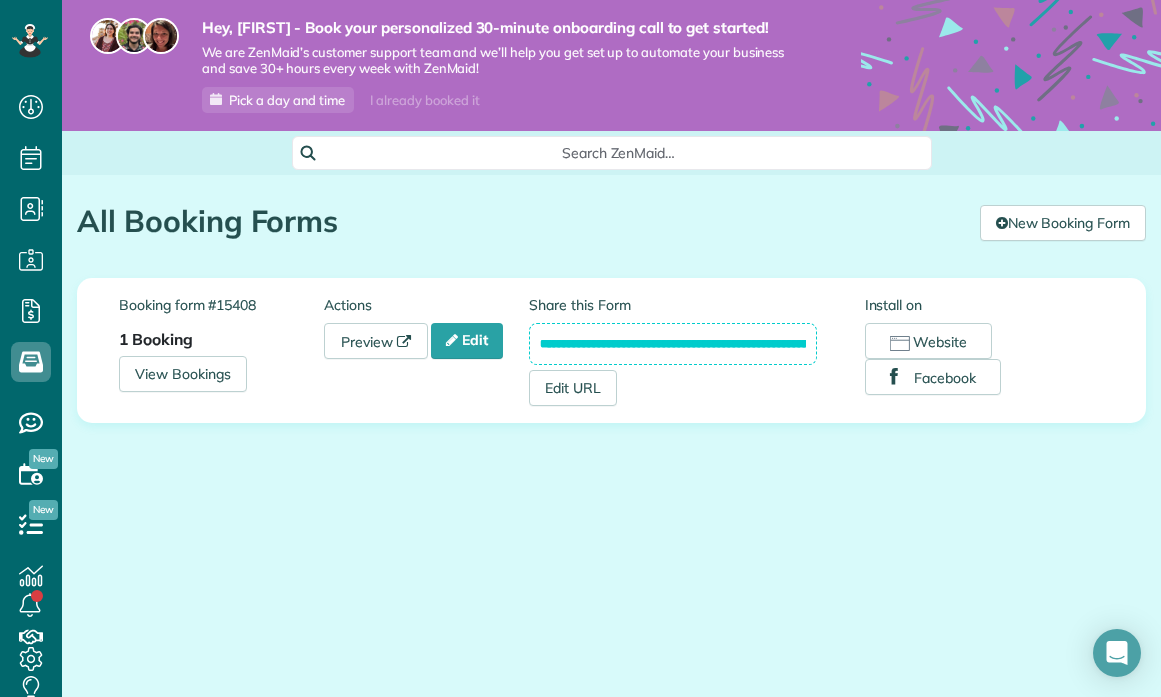 click on "**********" at bounding box center [672, 344] 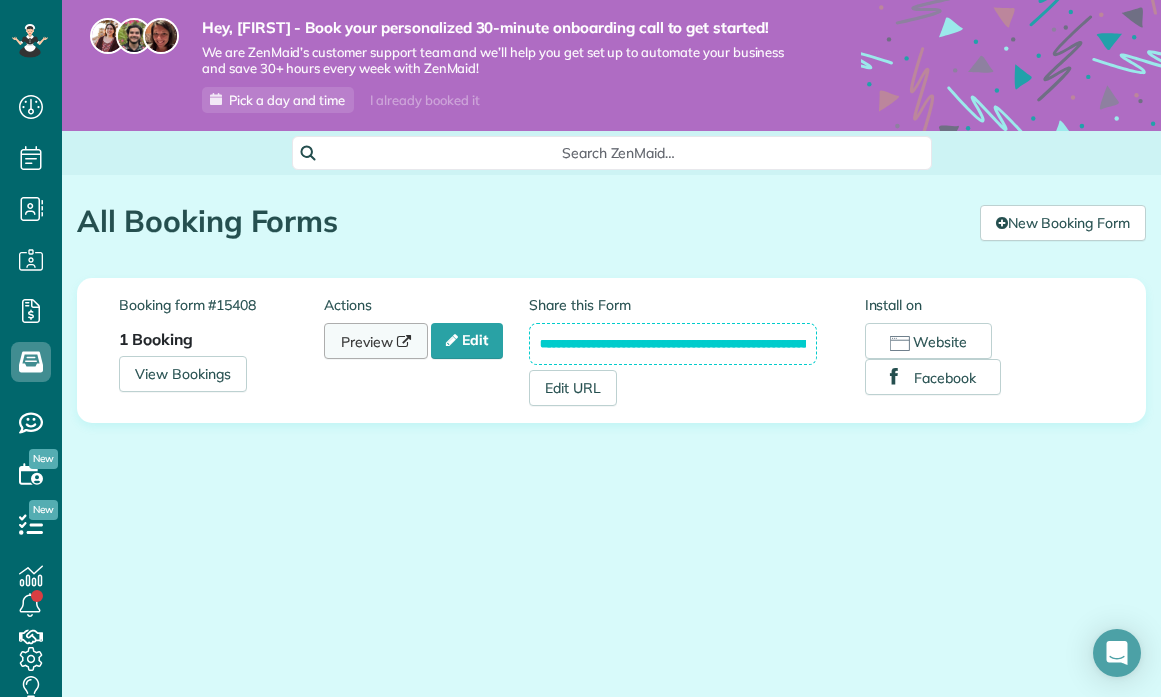 click on "Preview" at bounding box center (376, 341) 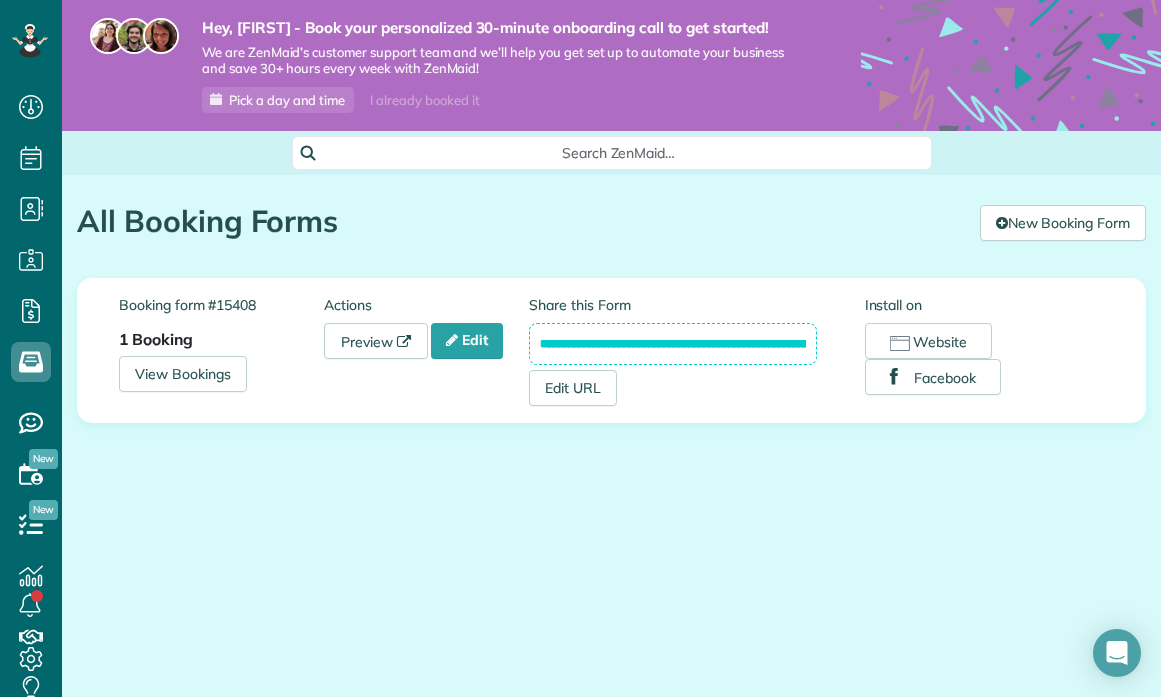 click on "**********" at bounding box center (611, 374) 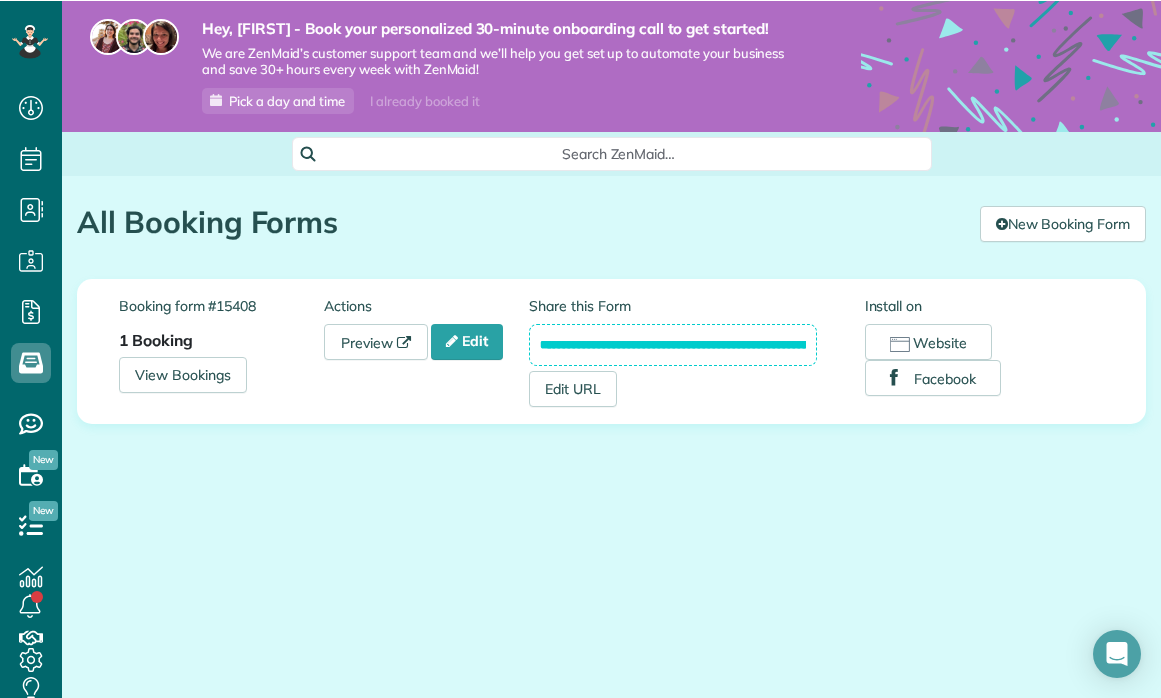 scroll, scrollTop: 698, scrollLeft: 62, axis: both 